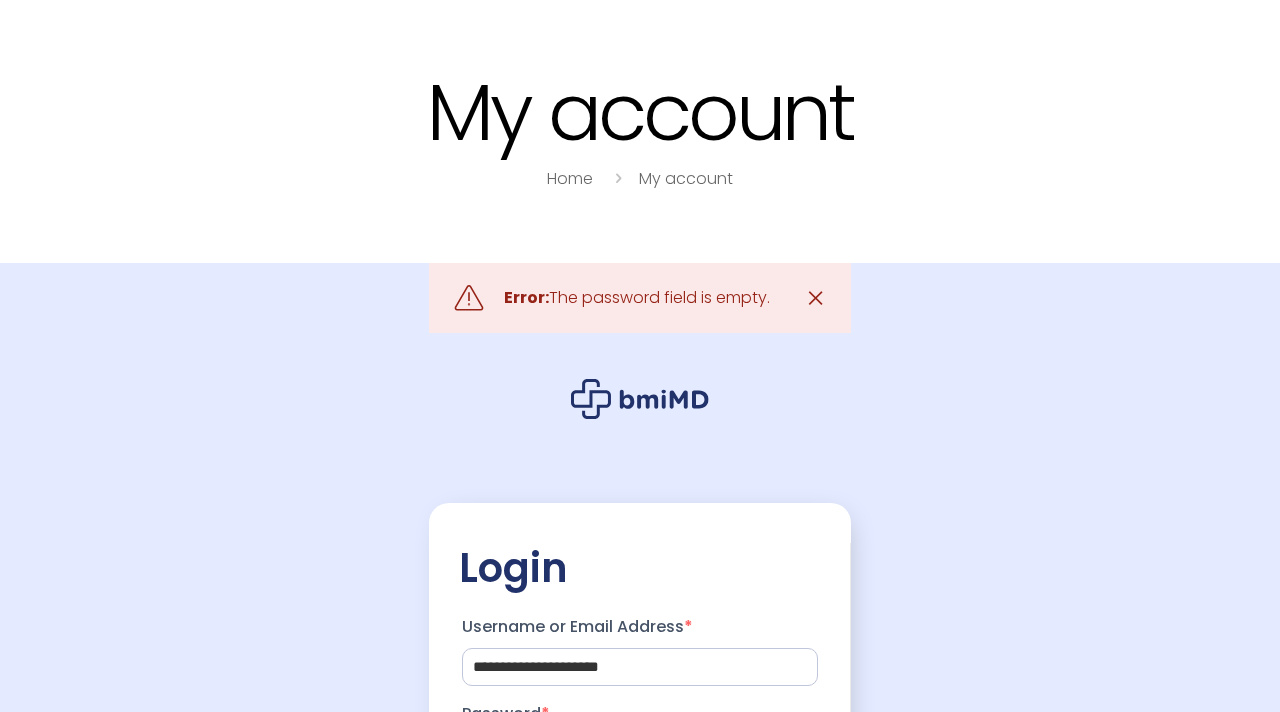 scroll, scrollTop: 0, scrollLeft: 0, axis: both 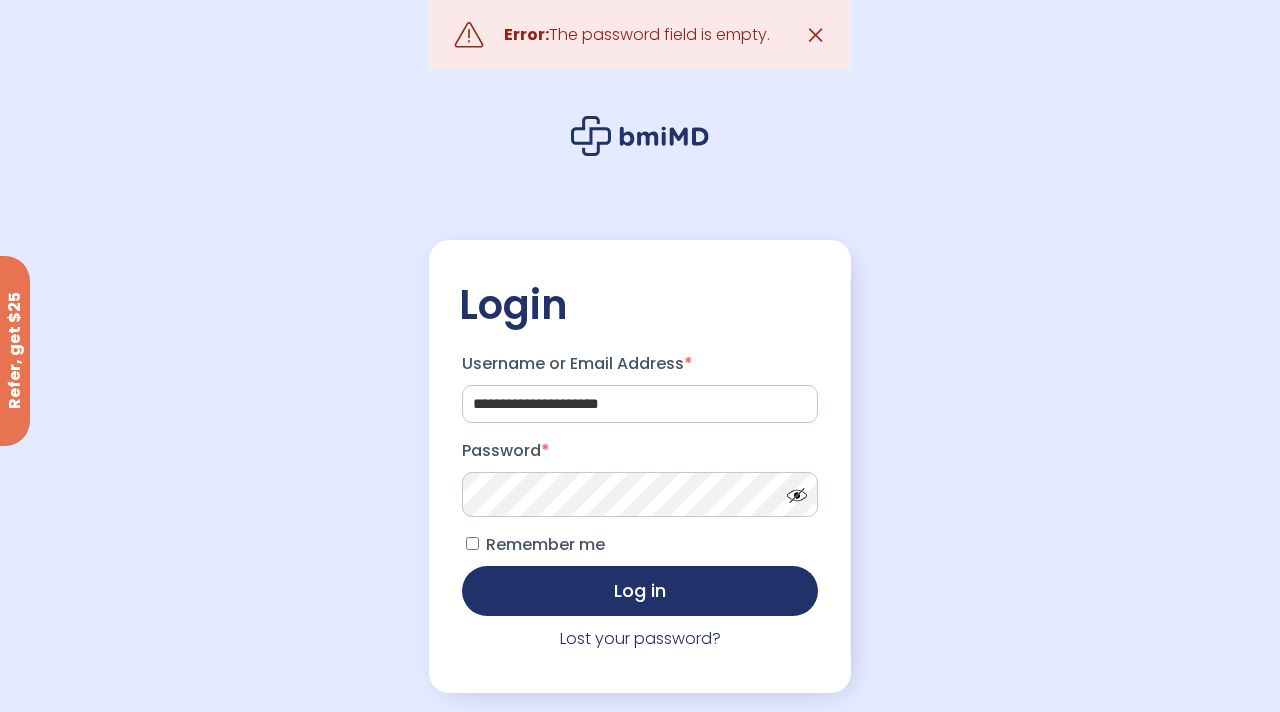 click on "Log in" at bounding box center (640, 591) 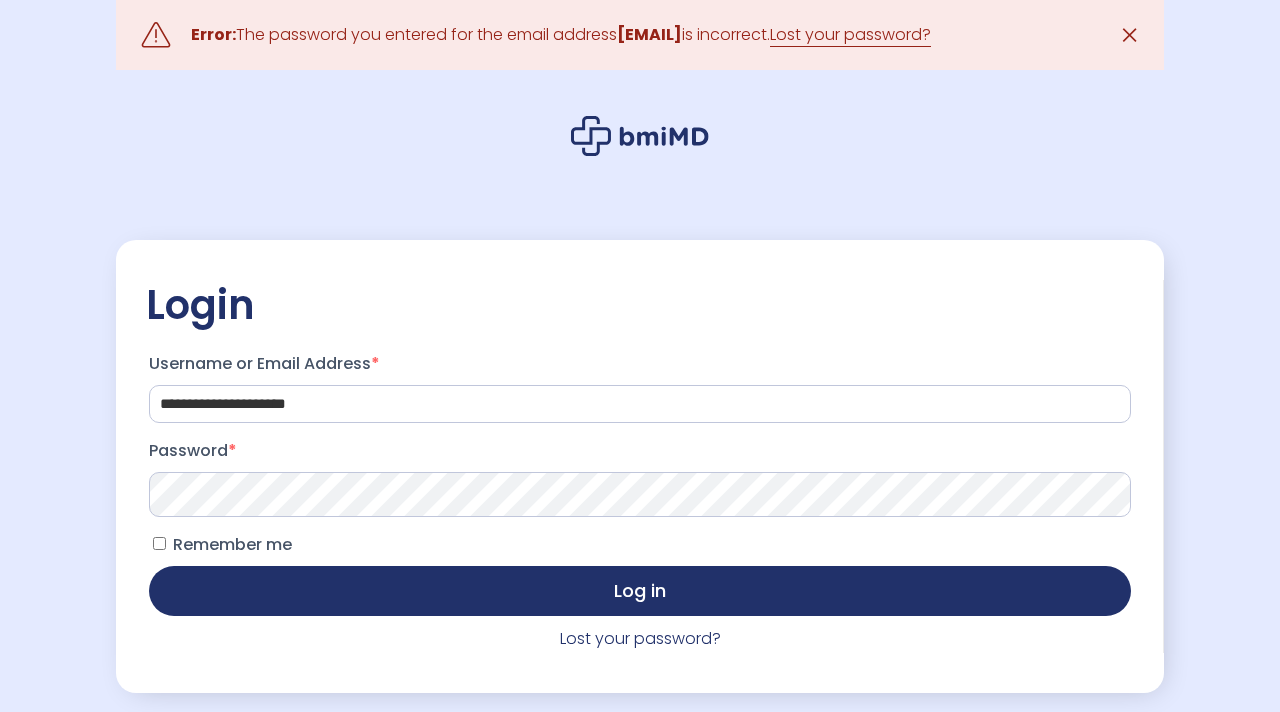 scroll, scrollTop: 0, scrollLeft: 0, axis: both 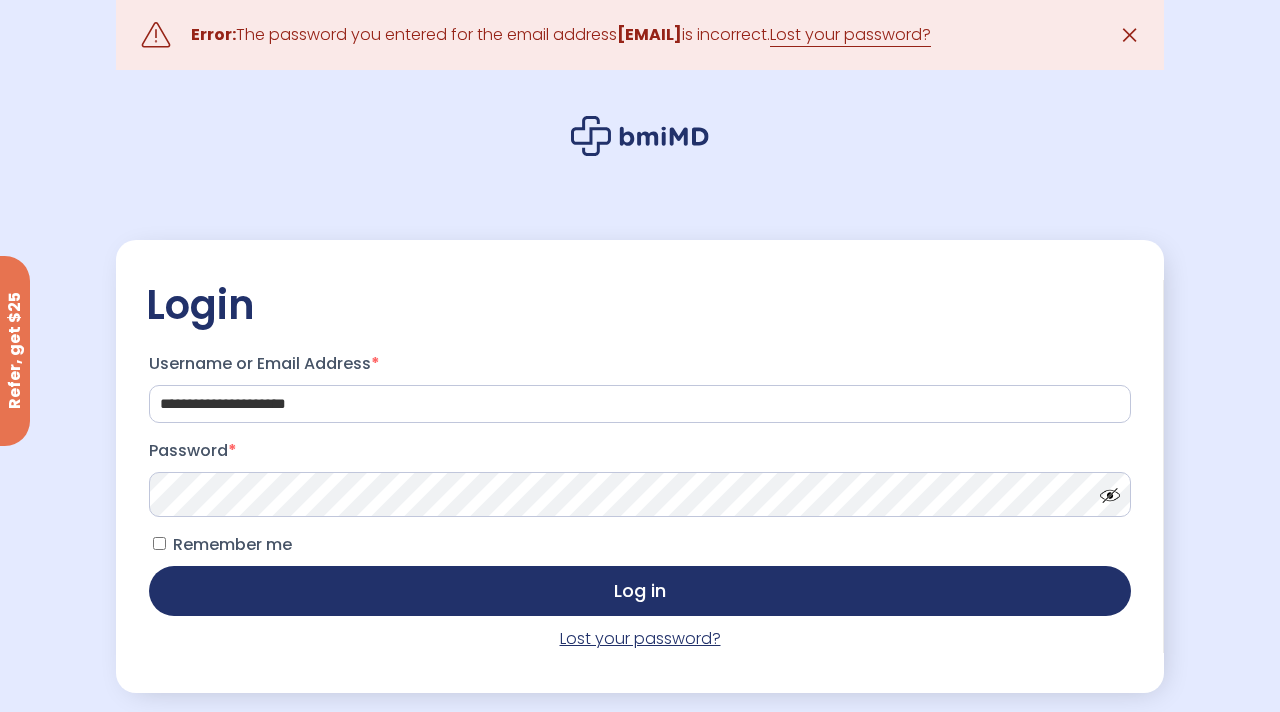 click on "Lost your password?" at bounding box center [640, 638] 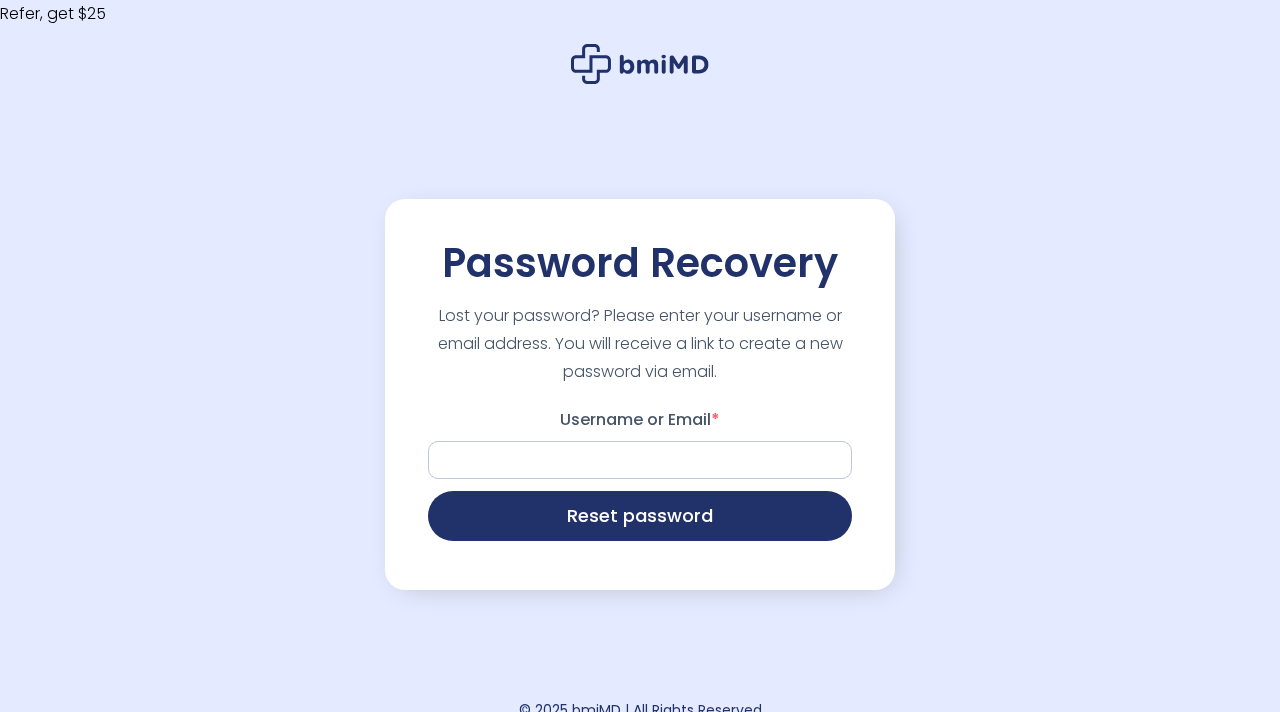 scroll, scrollTop: 0, scrollLeft: 0, axis: both 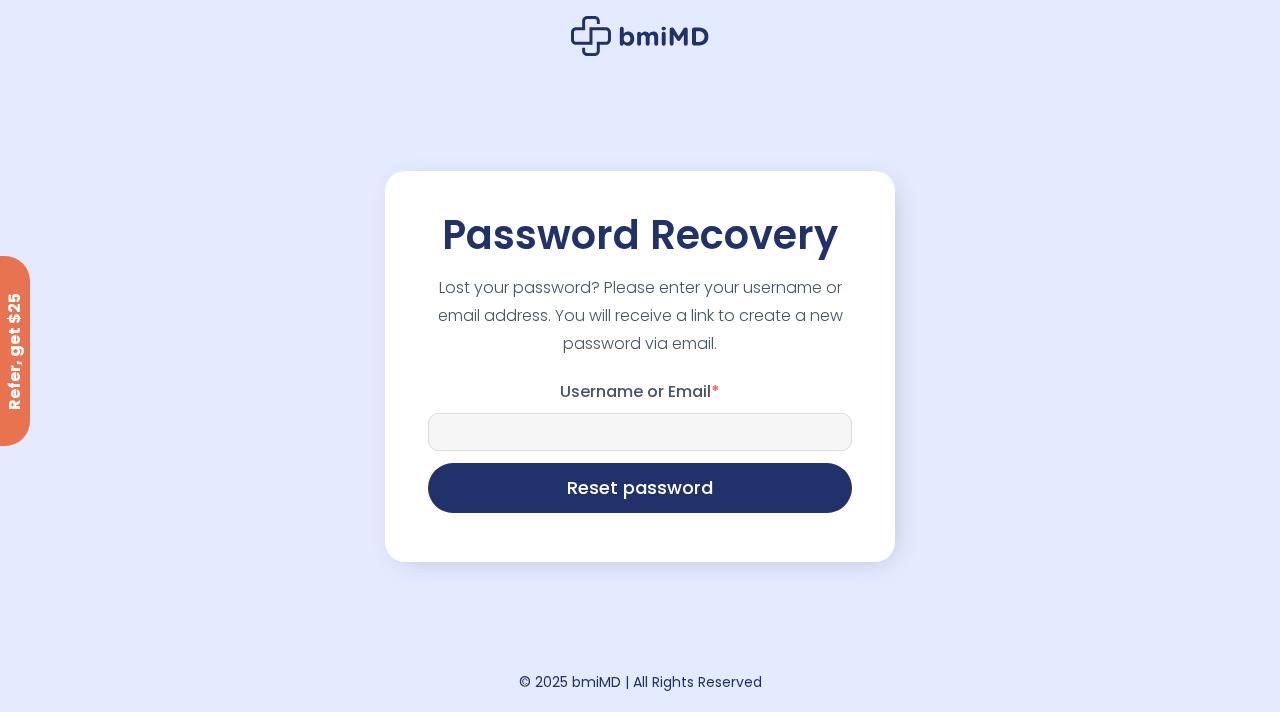 click on "Username or Email  *" at bounding box center (640, 432) 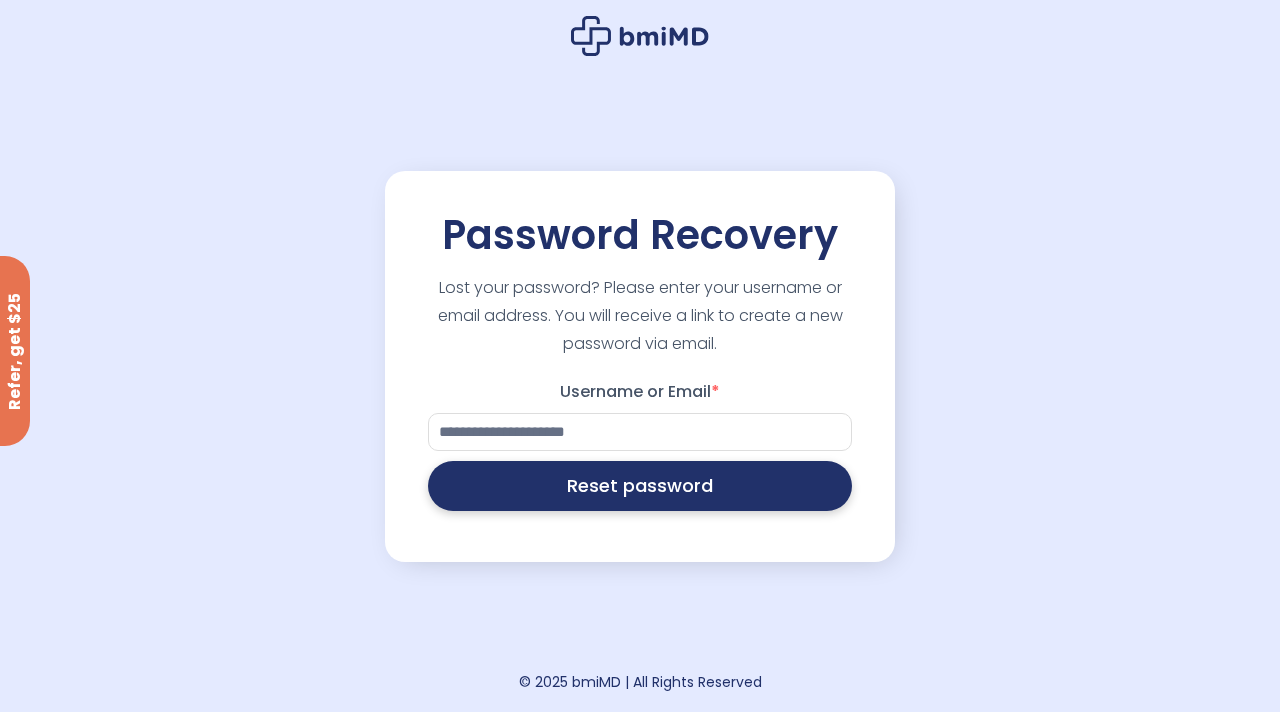 click on "Reset password" at bounding box center [640, 486] 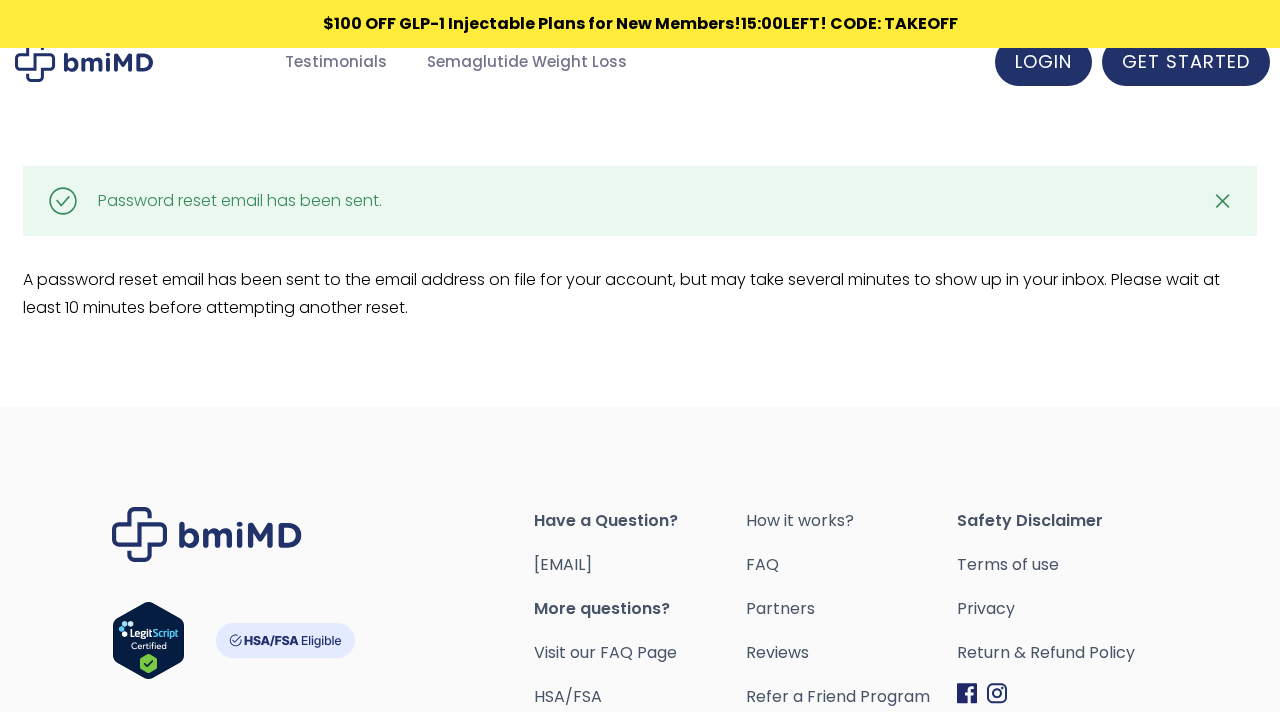 scroll, scrollTop: 0, scrollLeft: 0, axis: both 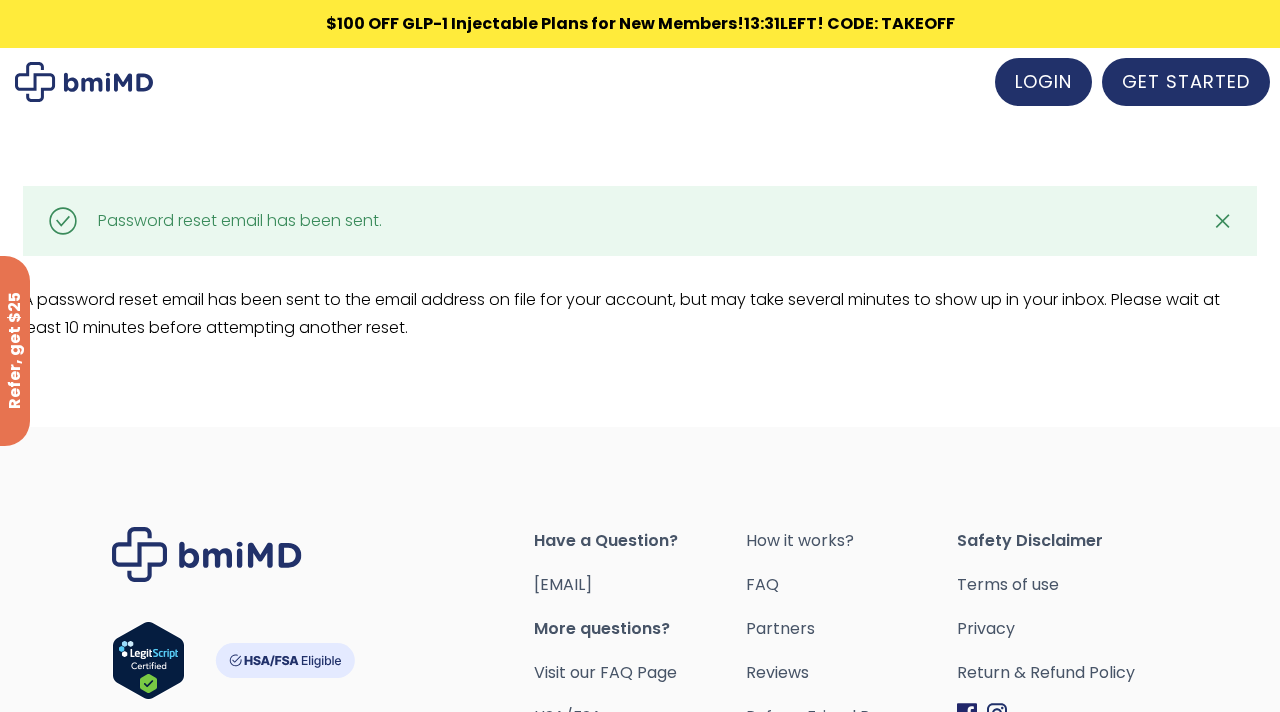 click at bounding box center (84, 82) 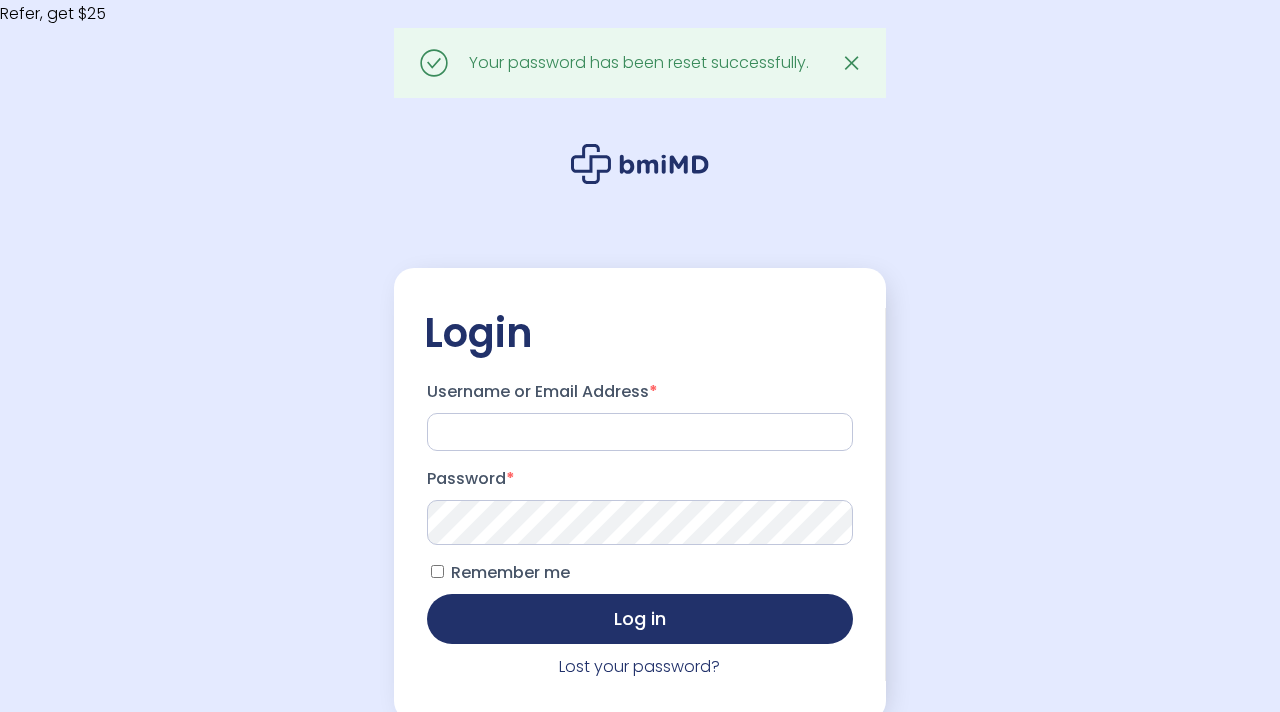 scroll, scrollTop: 0, scrollLeft: 0, axis: both 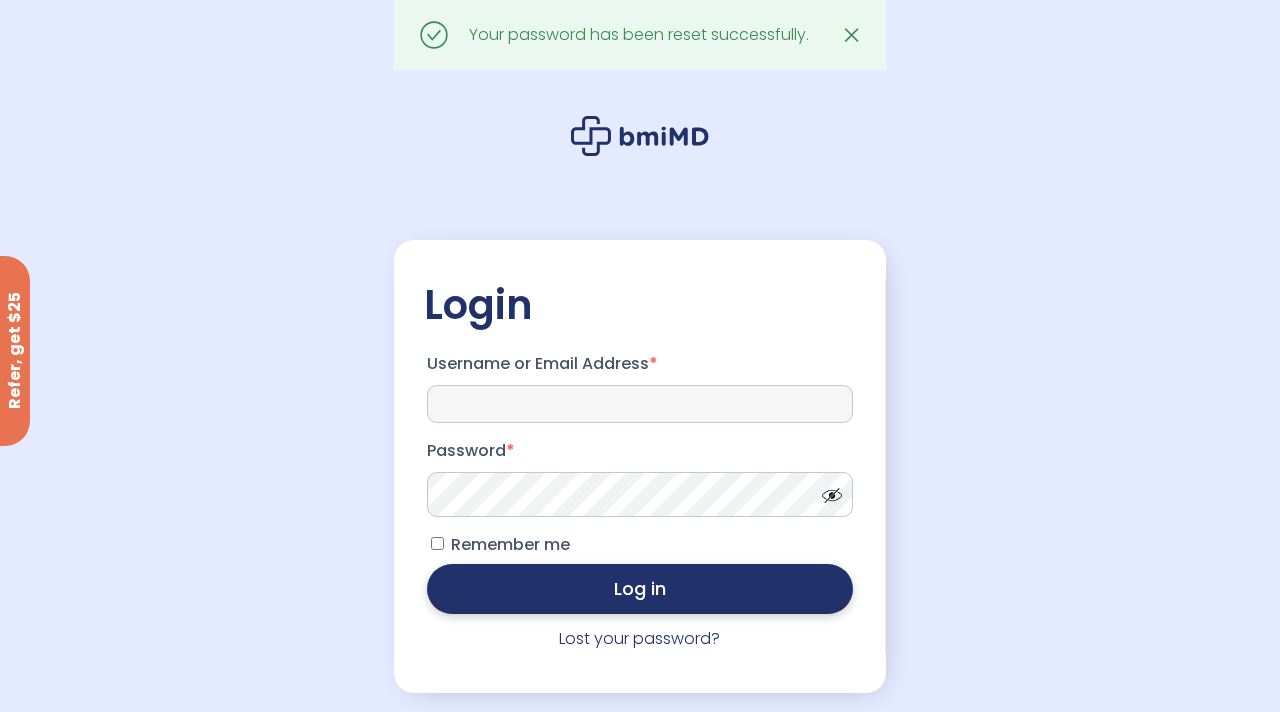 type on "**********" 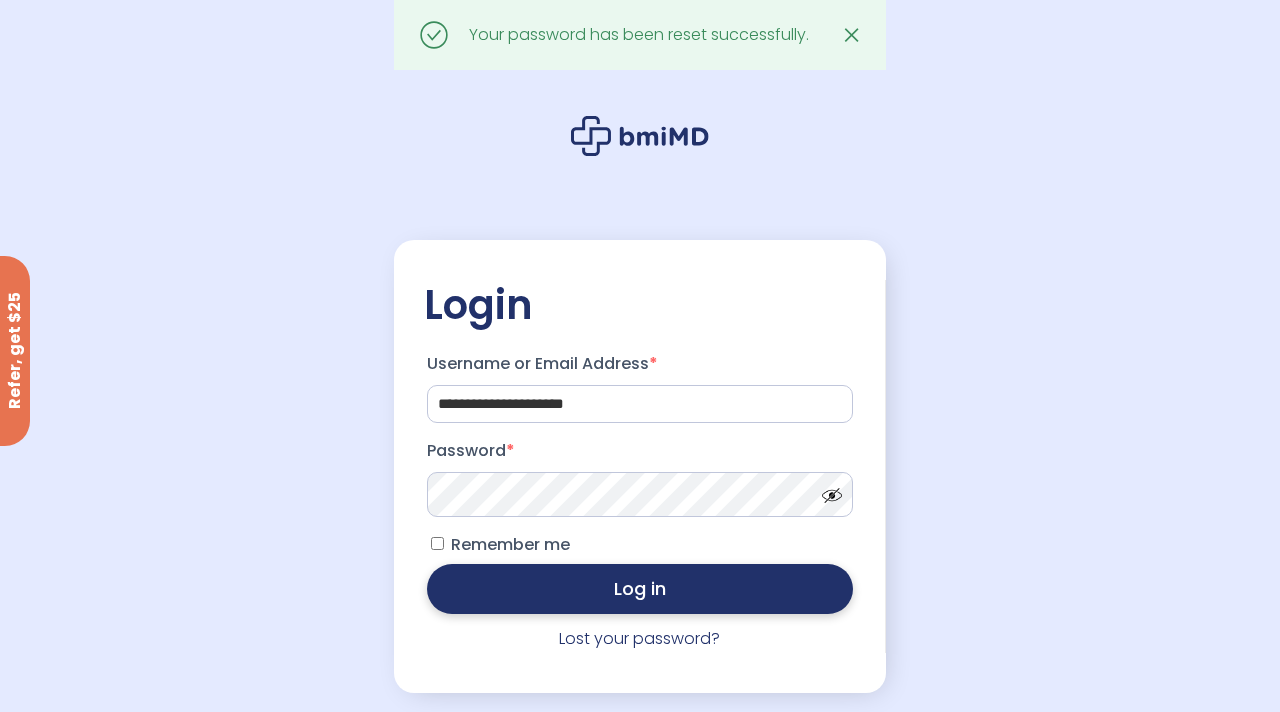 click on "Log in" at bounding box center [640, 589] 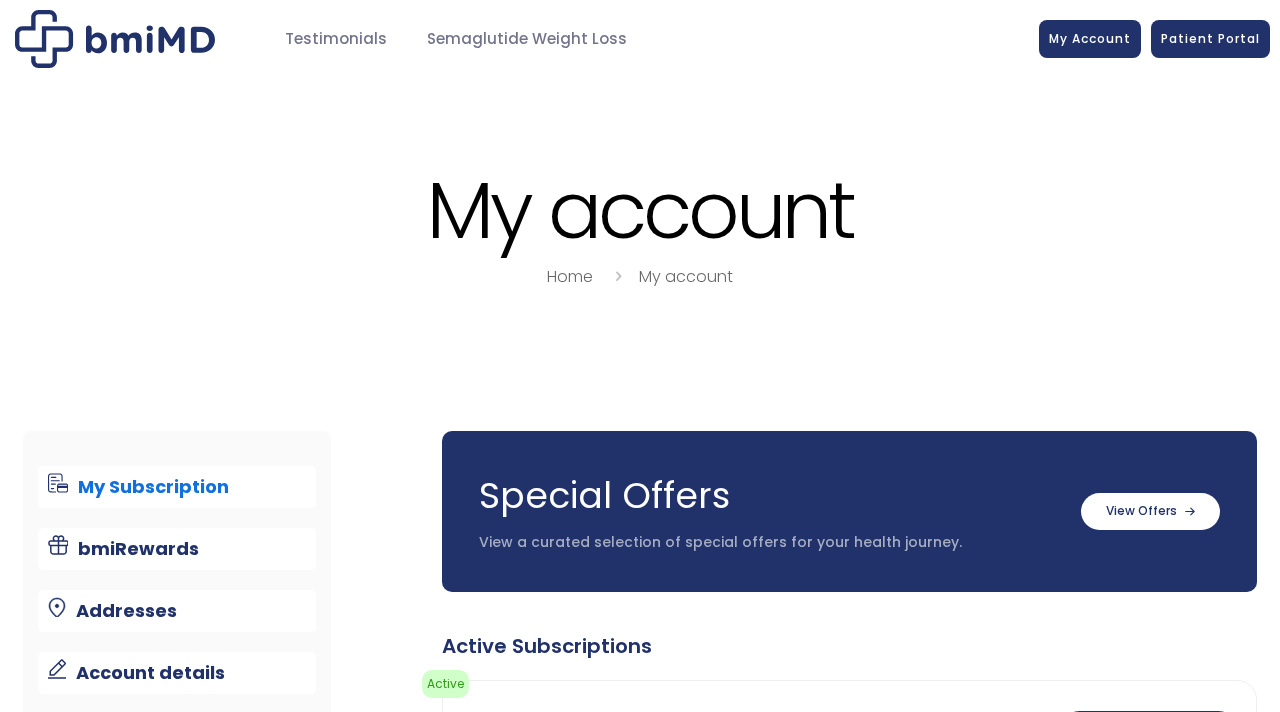 scroll, scrollTop: 0, scrollLeft: 0, axis: both 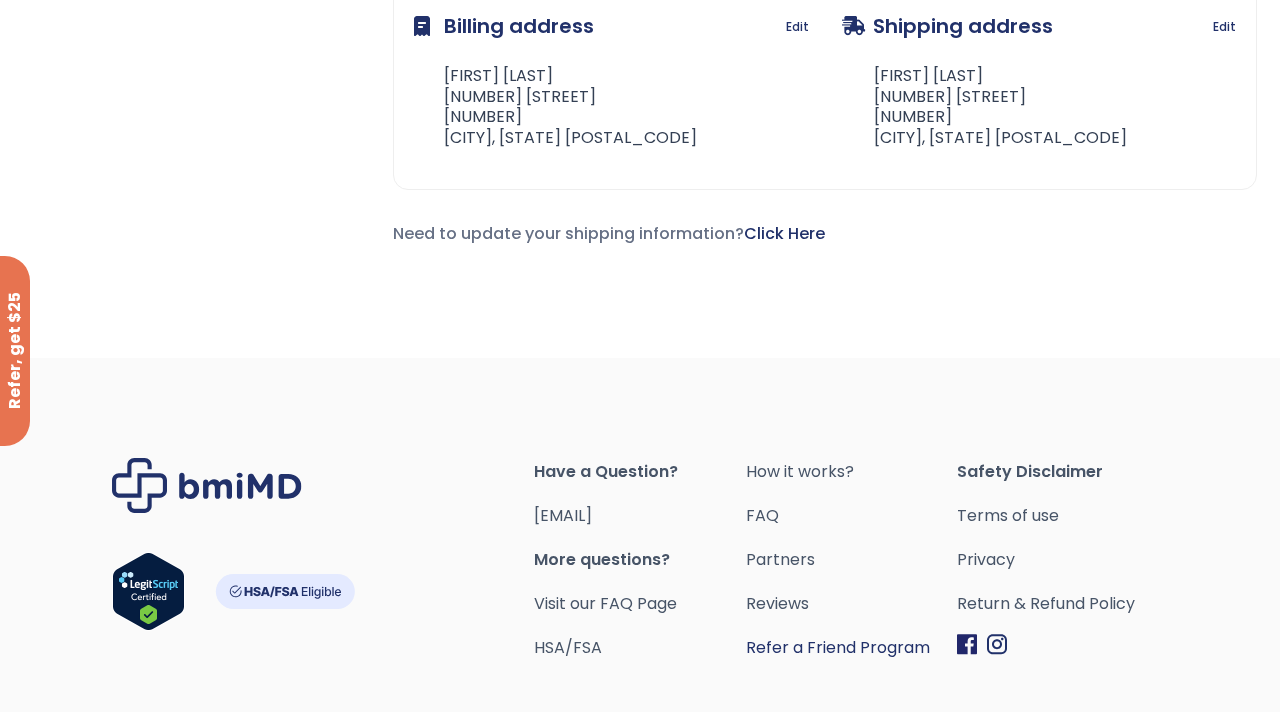 click on "Refer a Friend Program" at bounding box center [851, 648] 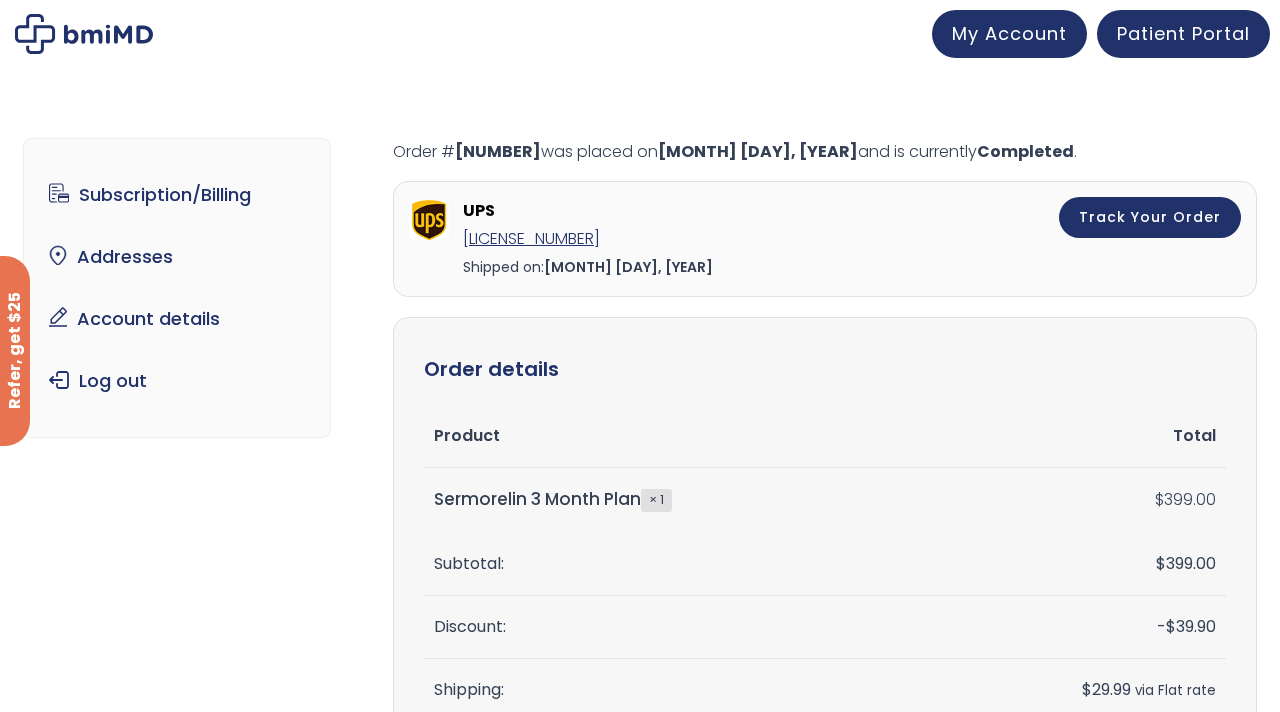 scroll, scrollTop: 8, scrollLeft: 0, axis: vertical 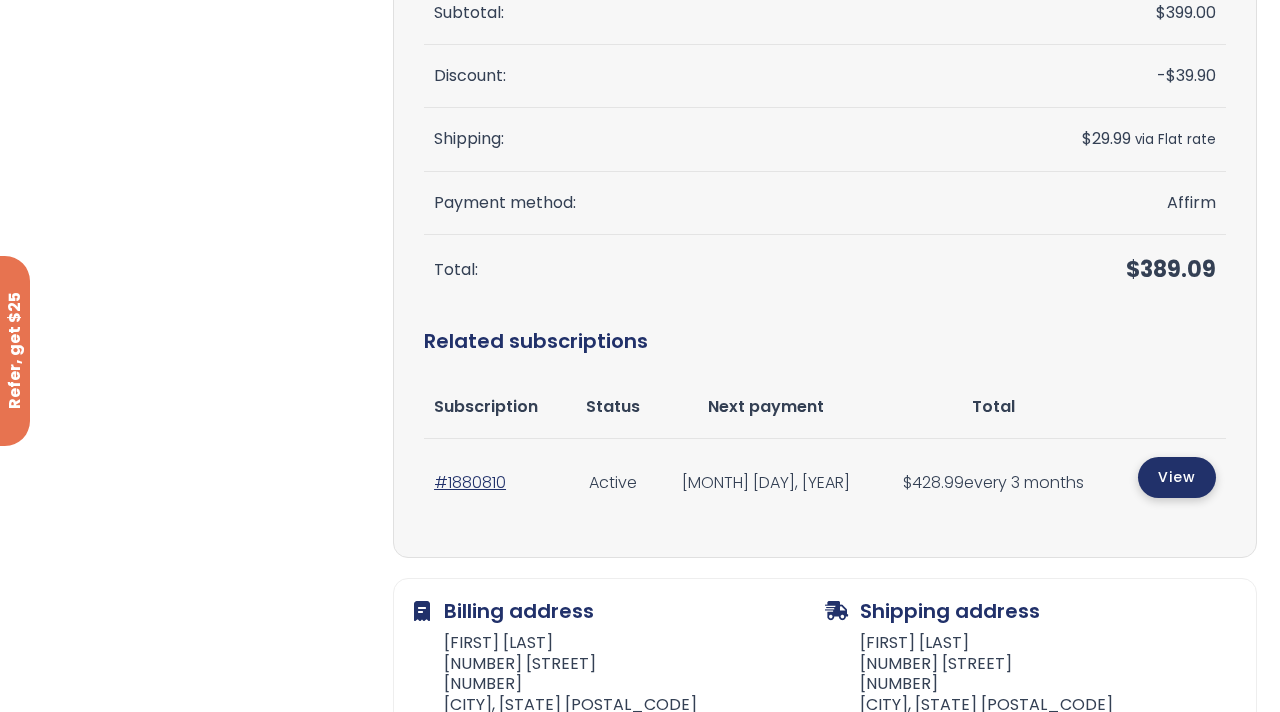 click on "View" at bounding box center [1177, 477] 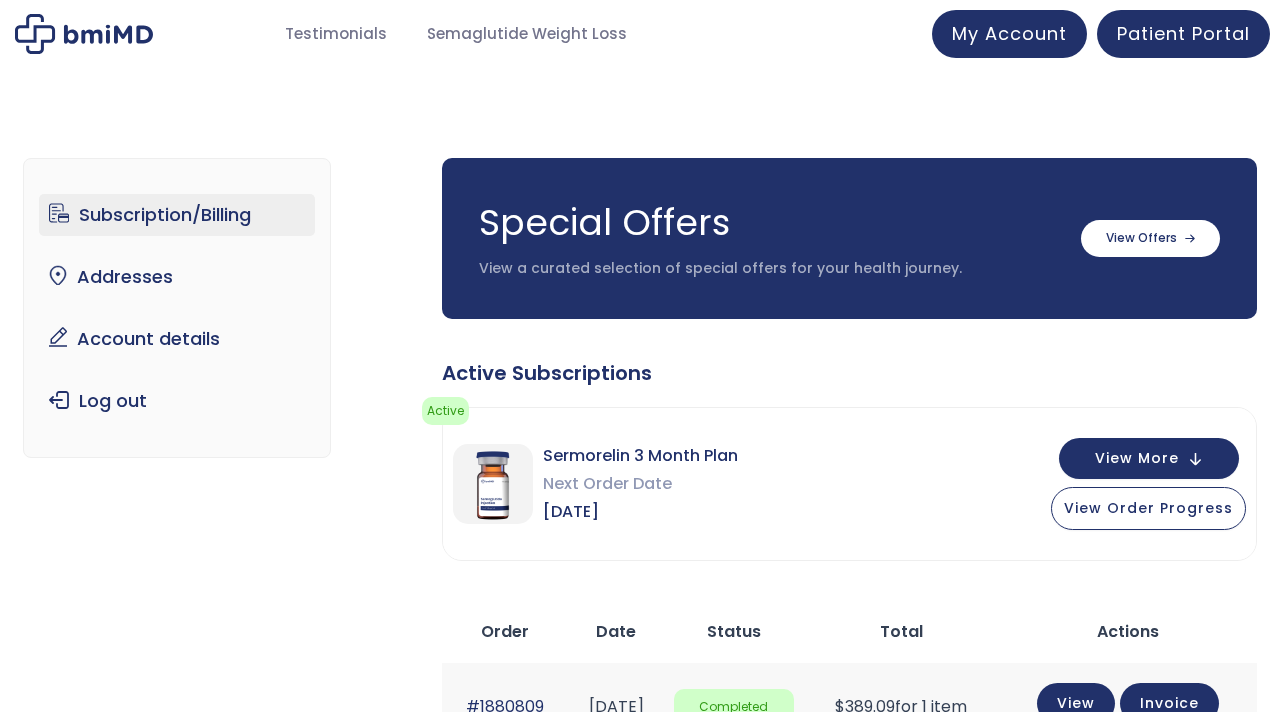 scroll, scrollTop: 0, scrollLeft: 0, axis: both 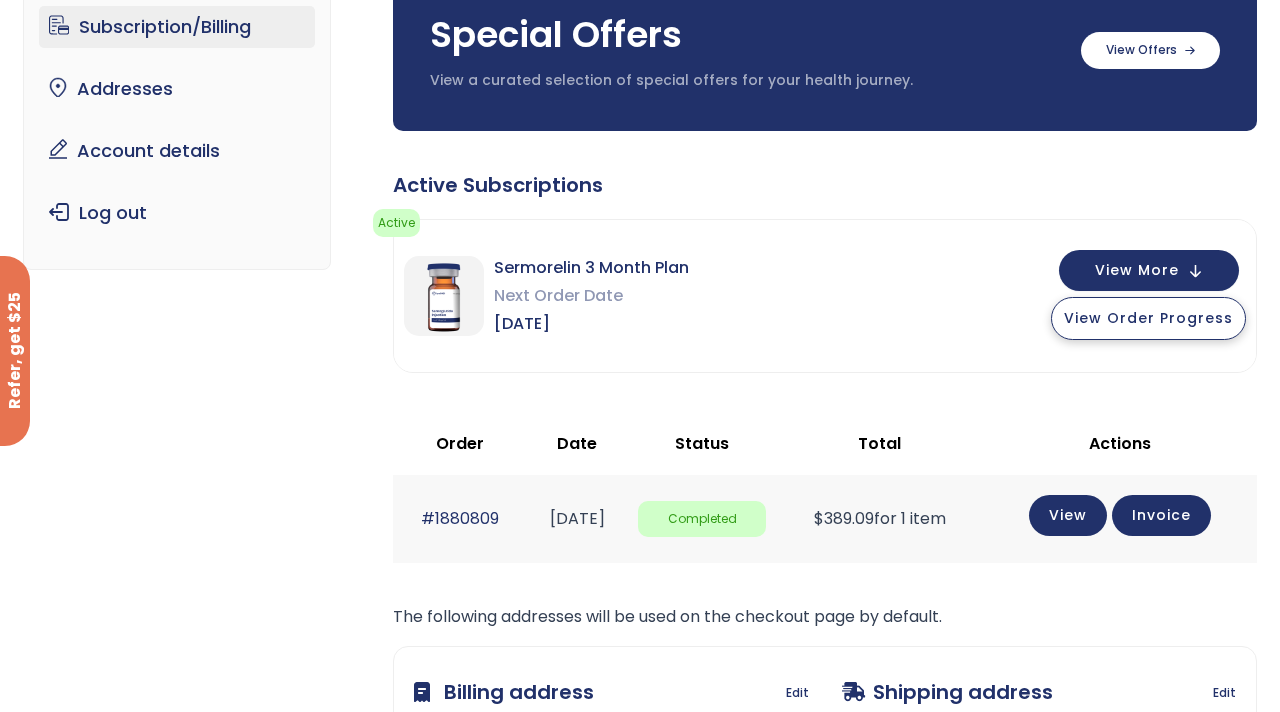 click on "View Order Progress" at bounding box center [1148, 318] 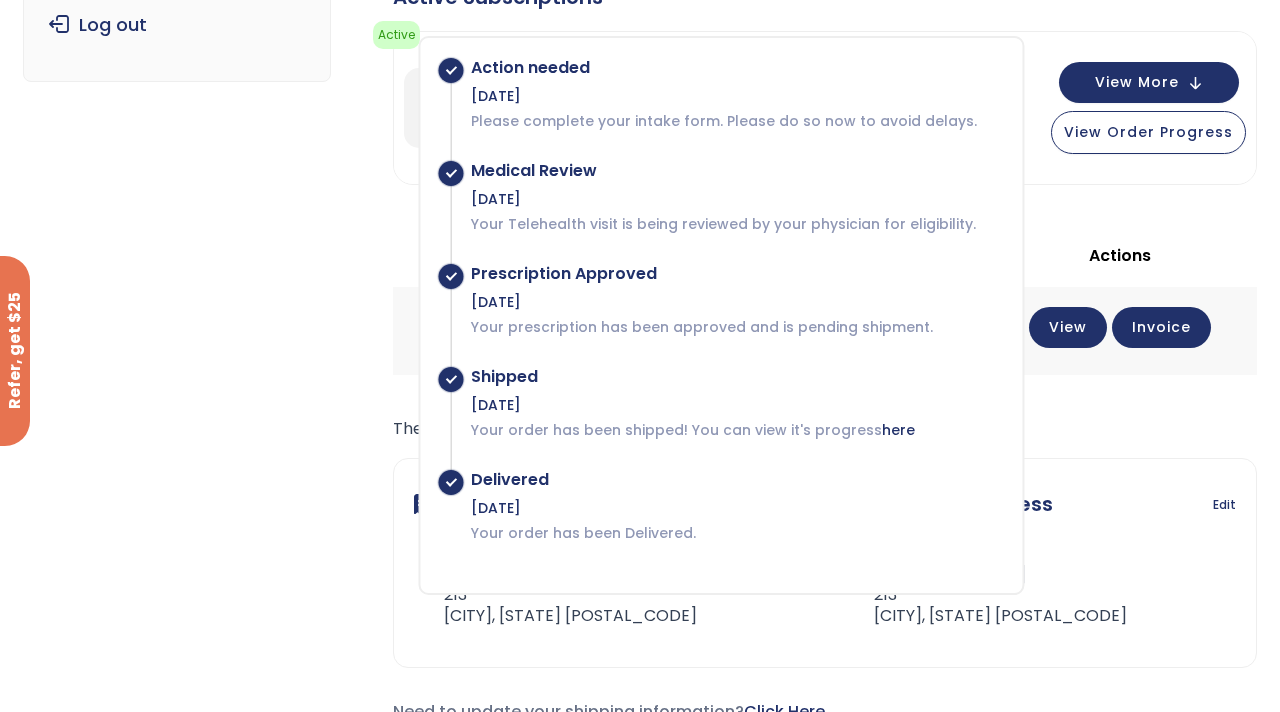 scroll, scrollTop: 377, scrollLeft: 0, axis: vertical 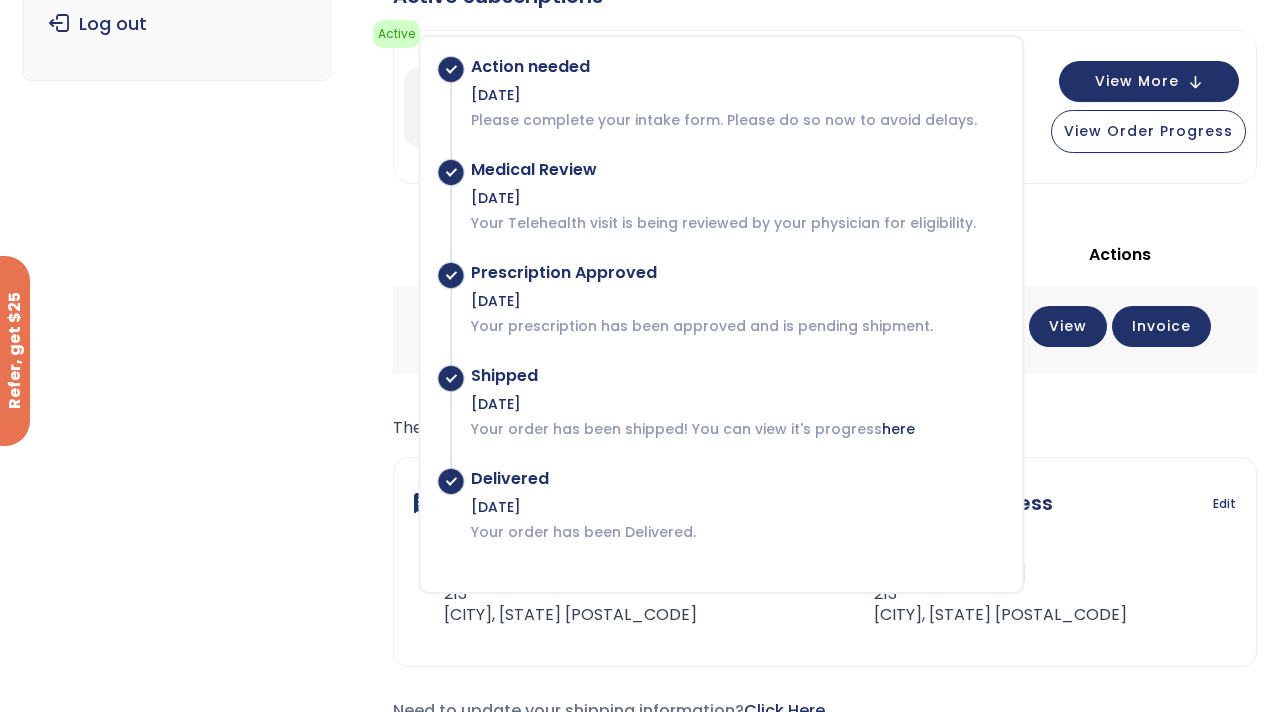 click on "The following addresses will be used on the checkout page by default.
If you need to adjust your shipping address before your next order, please have it changed in the  patient portal .
Billing address
Edit
Ygor Polizello 1030 Audace Avenue 213 Boynton Beach, FL 33426
Shipping address
Edit
Ygor Polizello 1030 Audace Avenue 213 Boynton Beach, FL 33426" 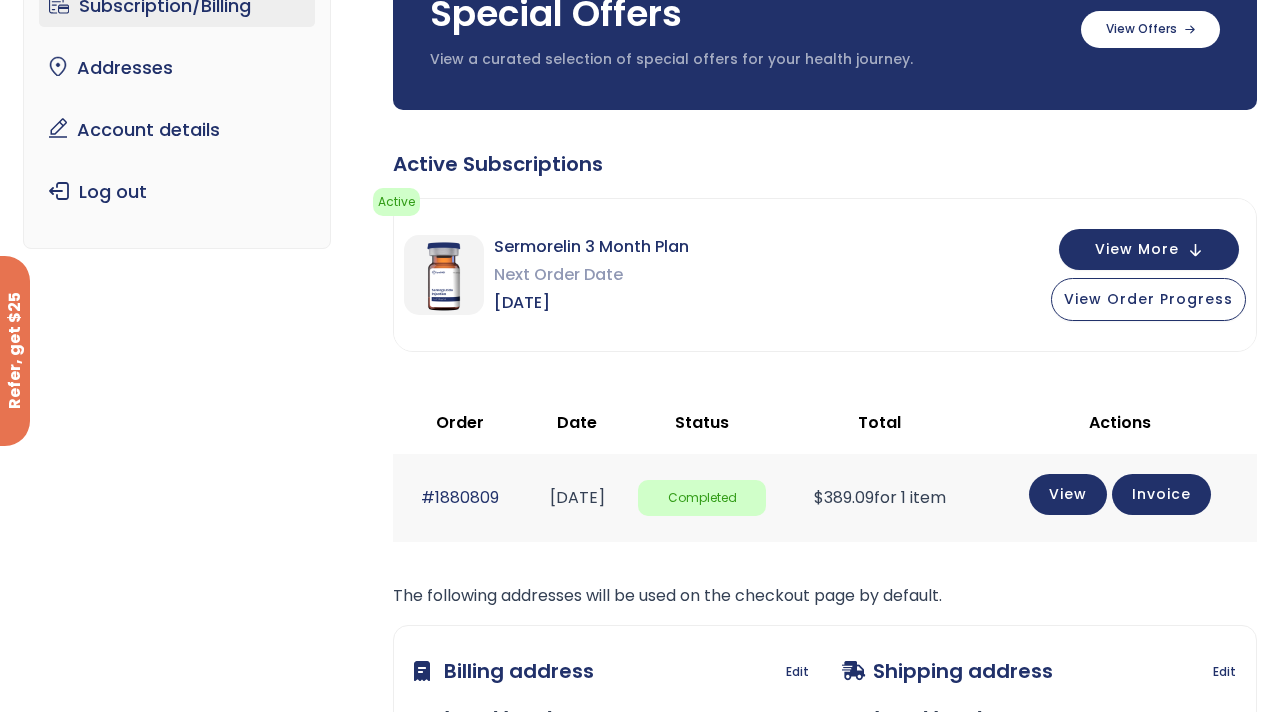 scroll, scrollTop: 208, scrollLeft: 0, axis: vertical 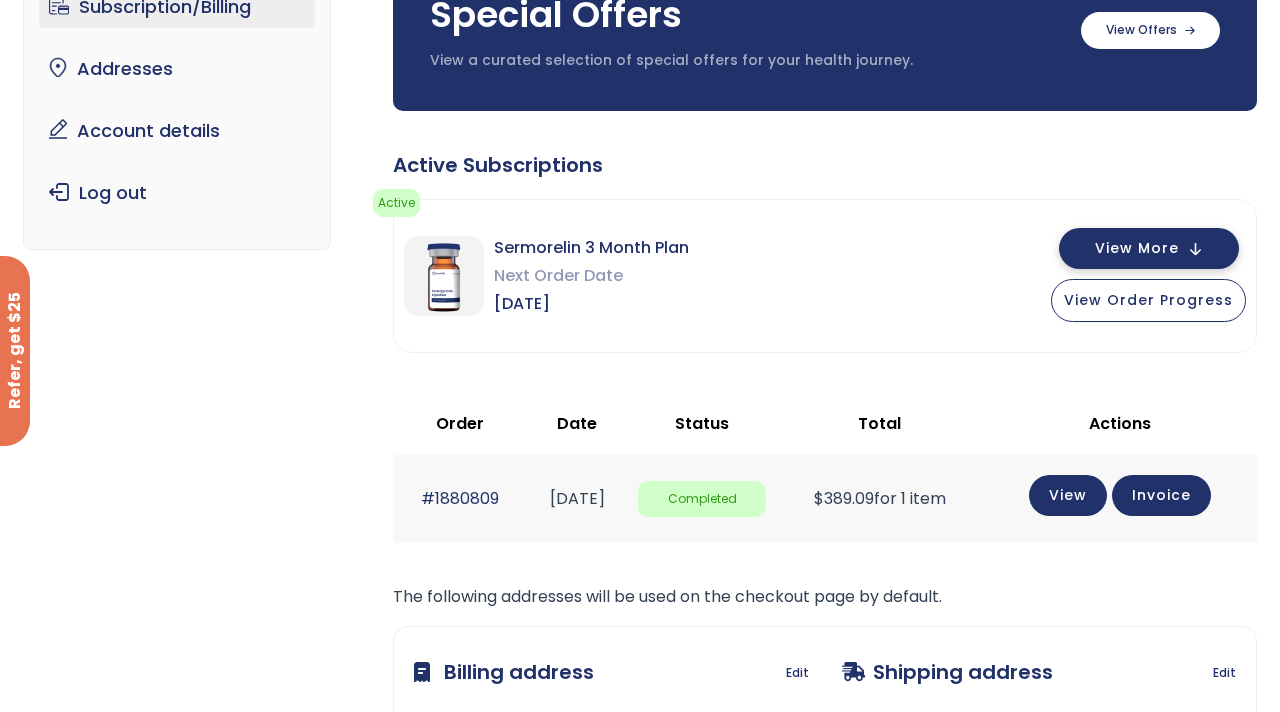 click on "View More" at bounding box center [1149, 248] 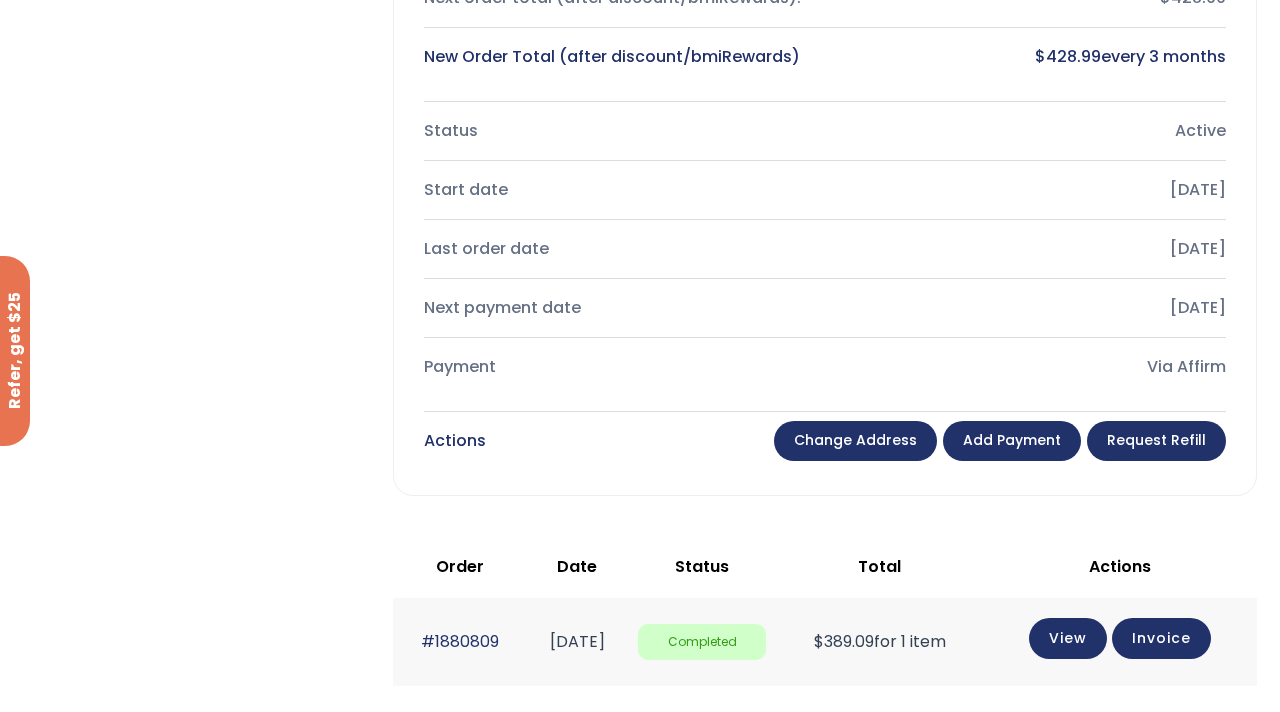 scroll, scrollTop: 784, scrollLeft: 0, axis: vertical 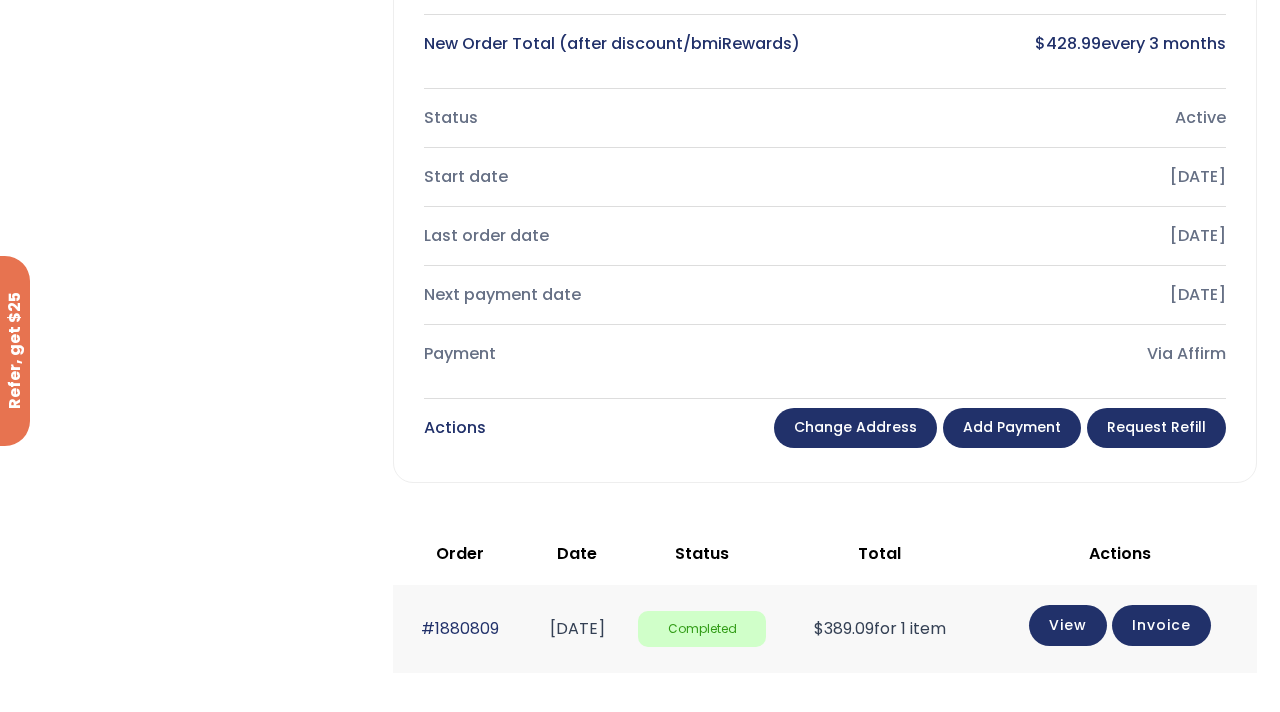 click on "Request Refill" at bounding box center [1156, 428] 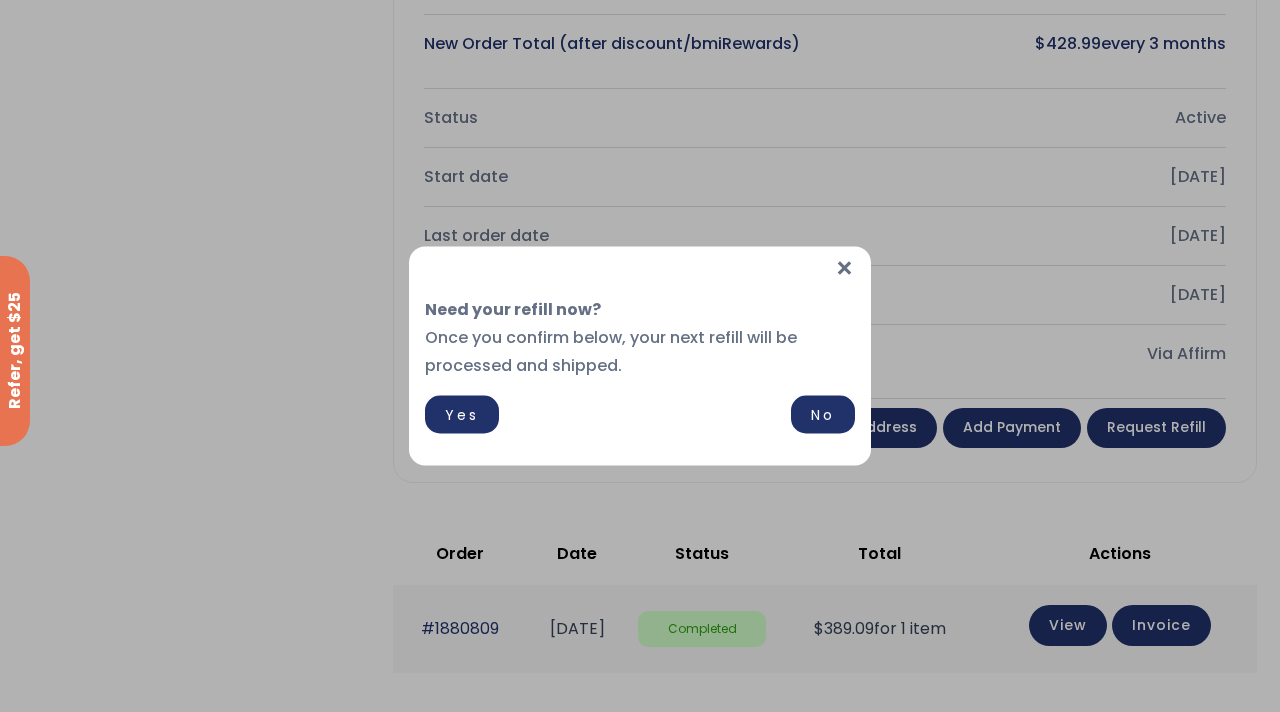 click on "×" at bounding box center [844, 268] 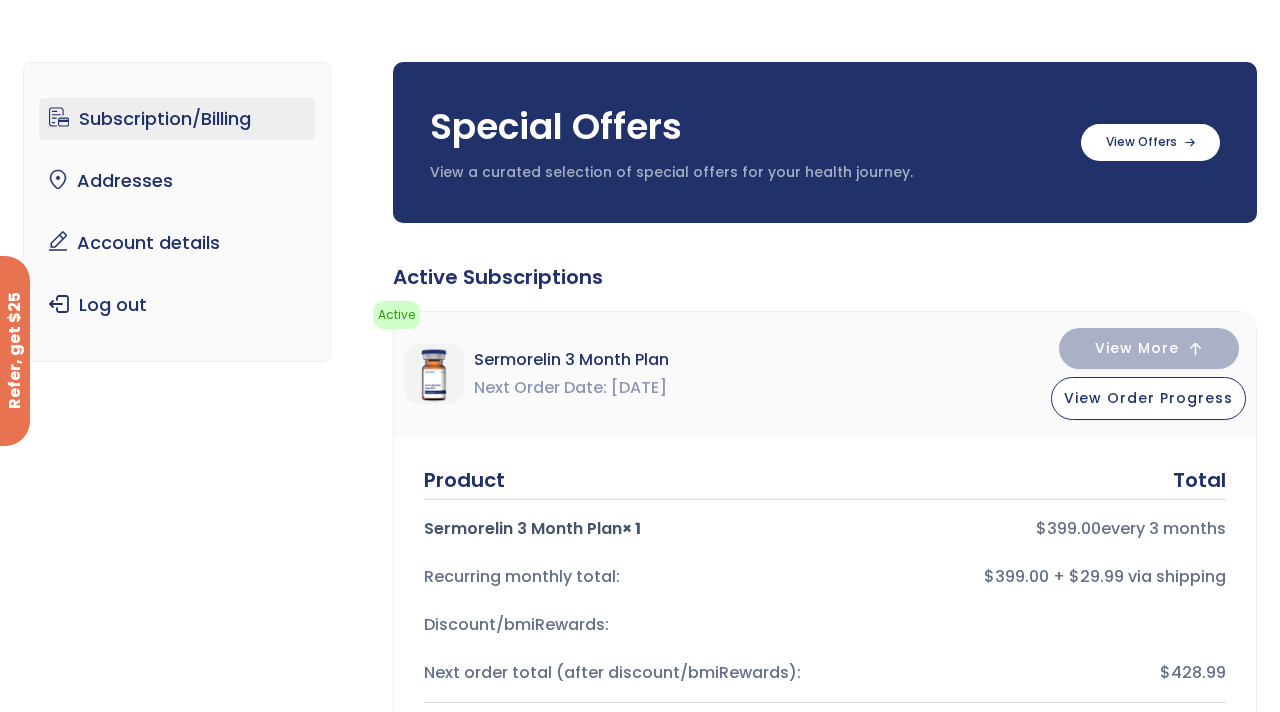 scroll, scrollTop: 92, scrollLeft: 0, axis: vertical 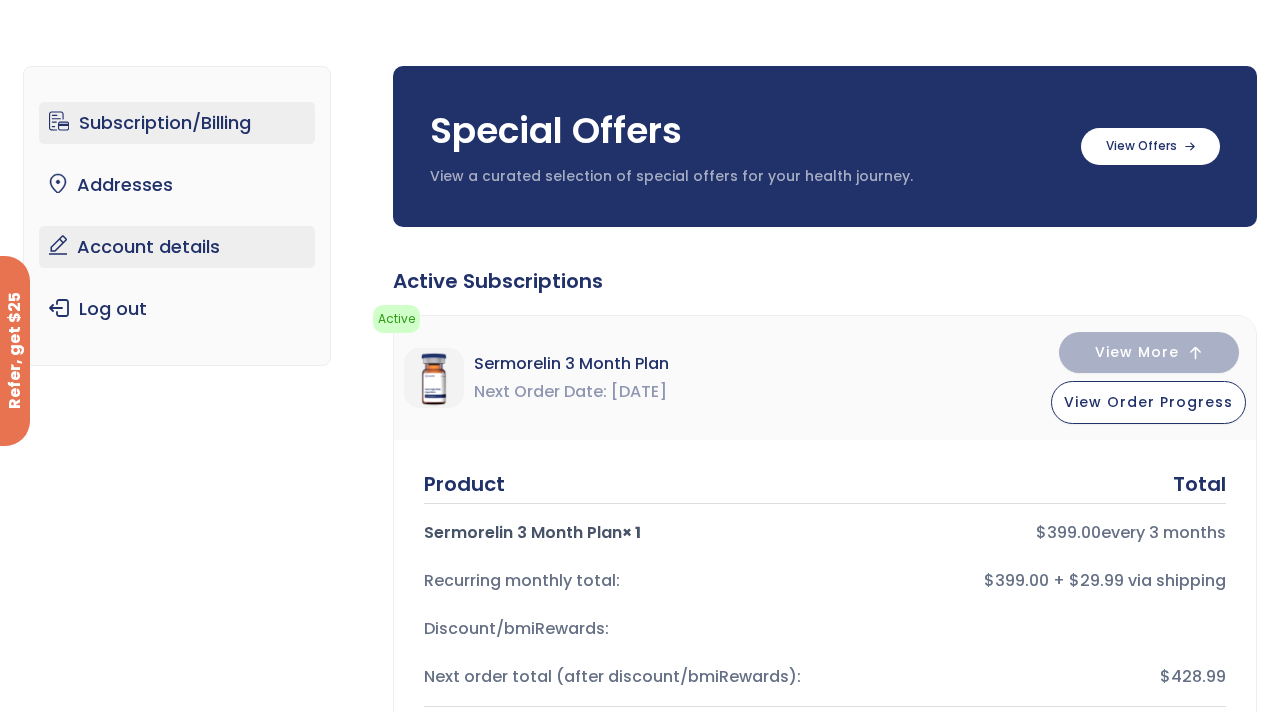 click on "Account details" at bounding box center (177, 247) 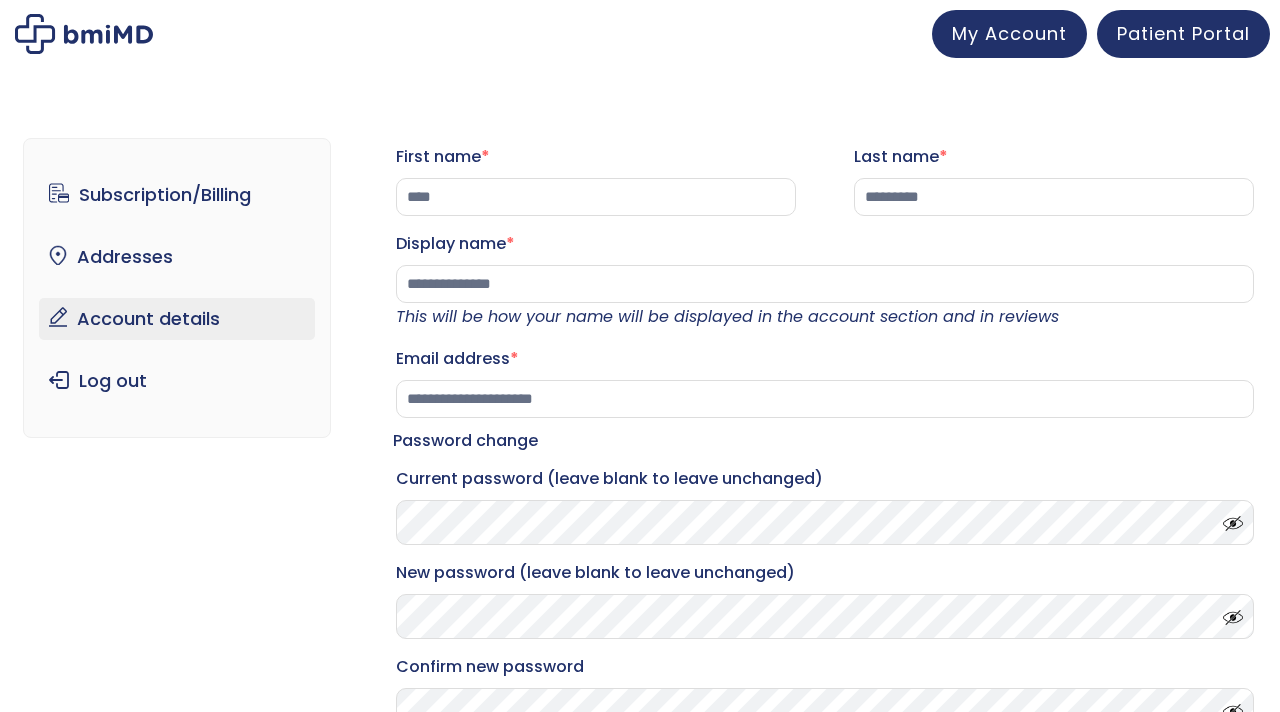 scroll, scrollTop: 0, scrollLeft: 0, axis: both 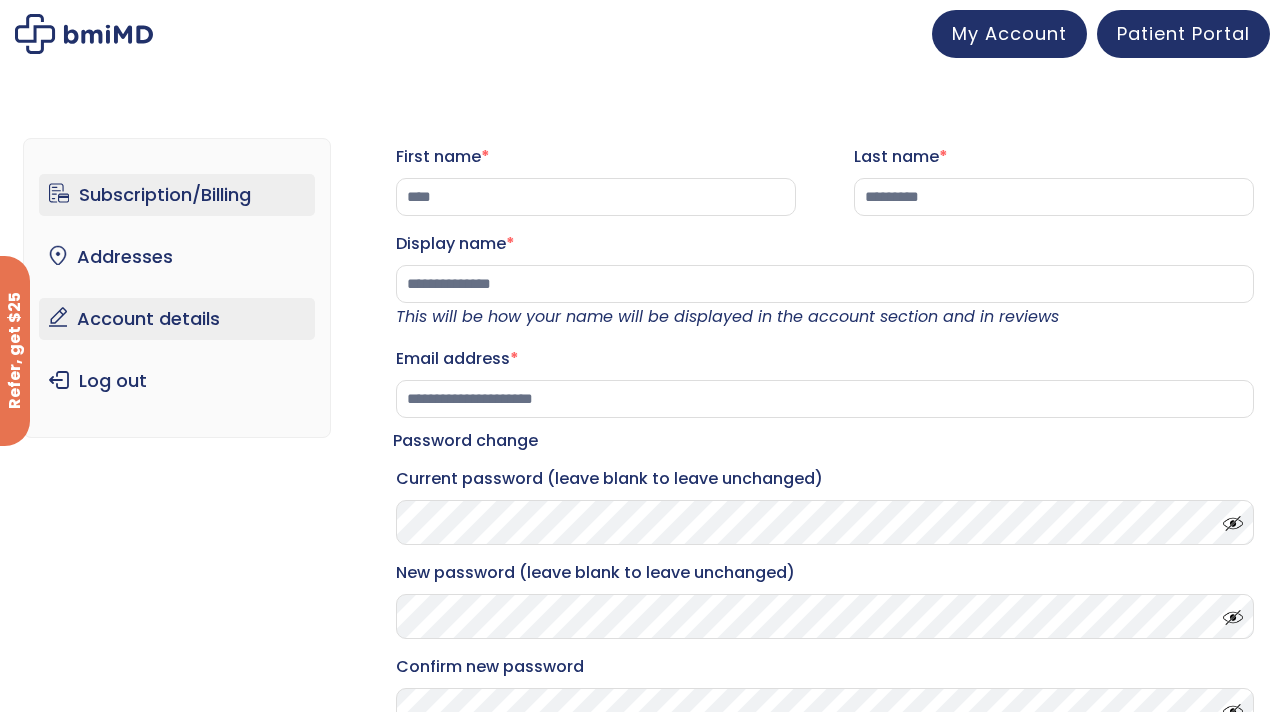 click on "Subscription/Billing" at bounding box center [177, 195] 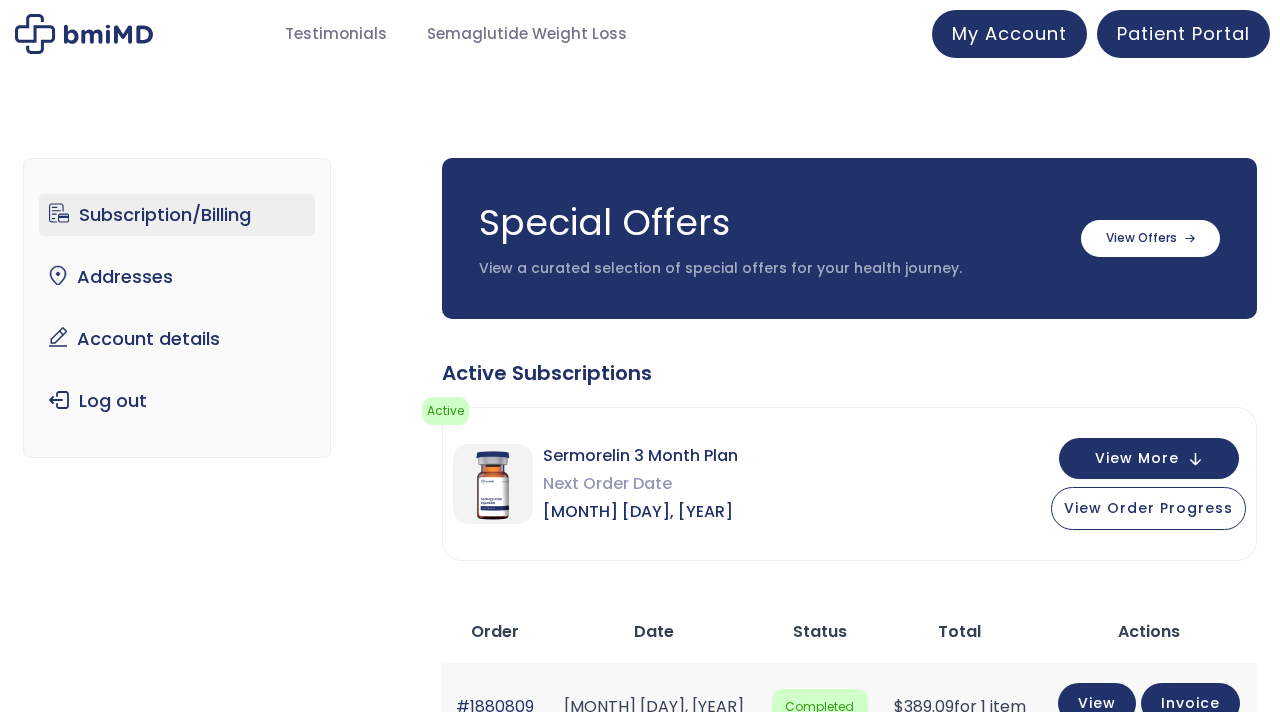 scroll, scrollTop: 0, scrollLeft: 0, axis: both 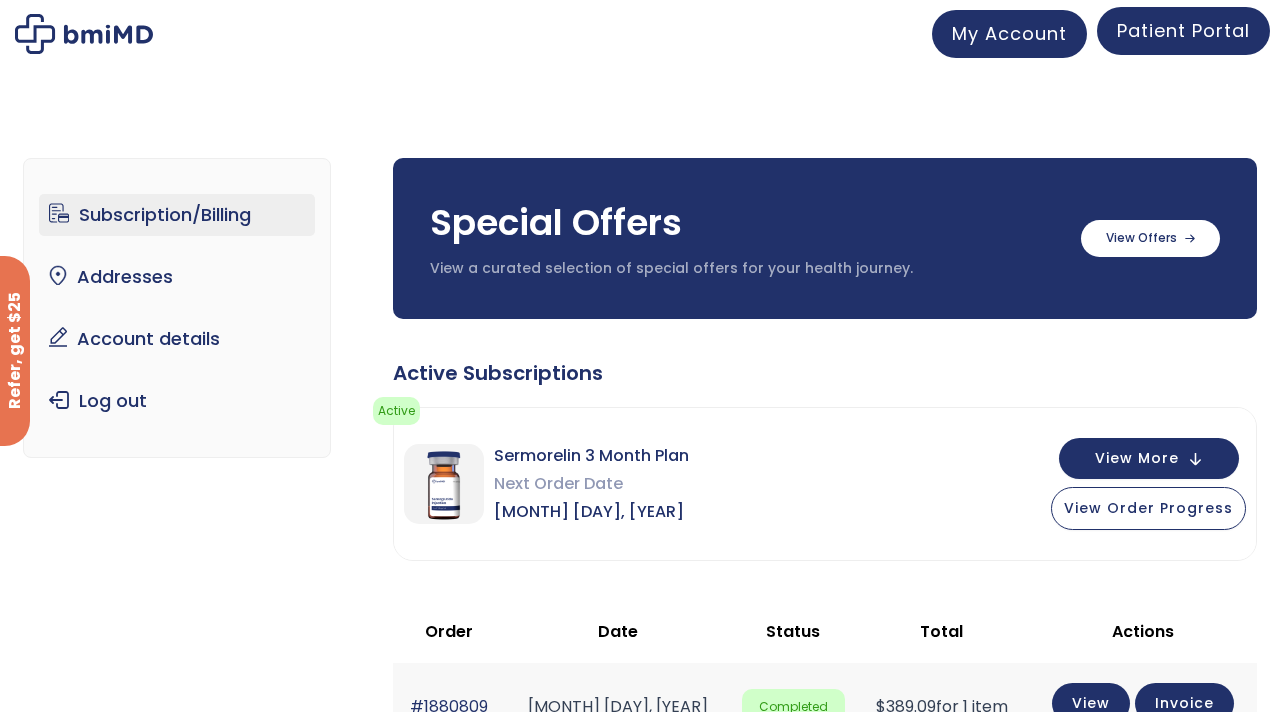 click on "Patient Portal" at bounding box center [1183, 30] 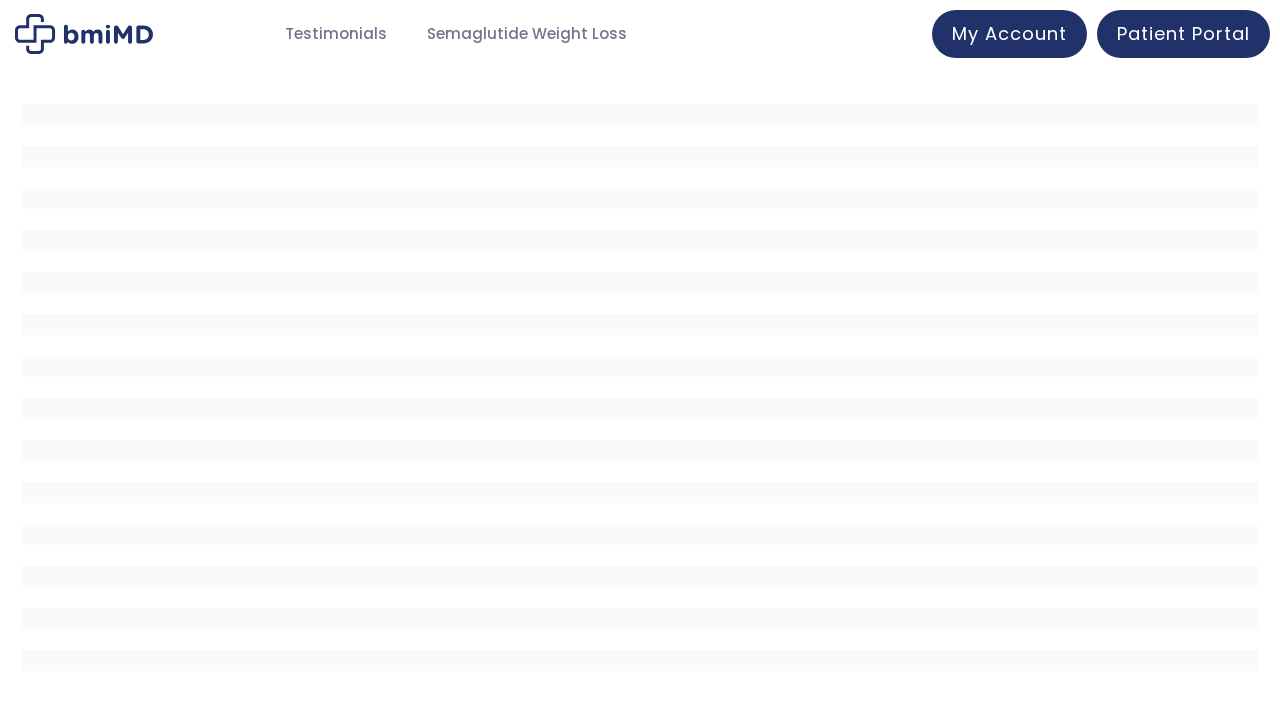 scroll, scrollTop: 0, scrollLeft: 0, axis: both 